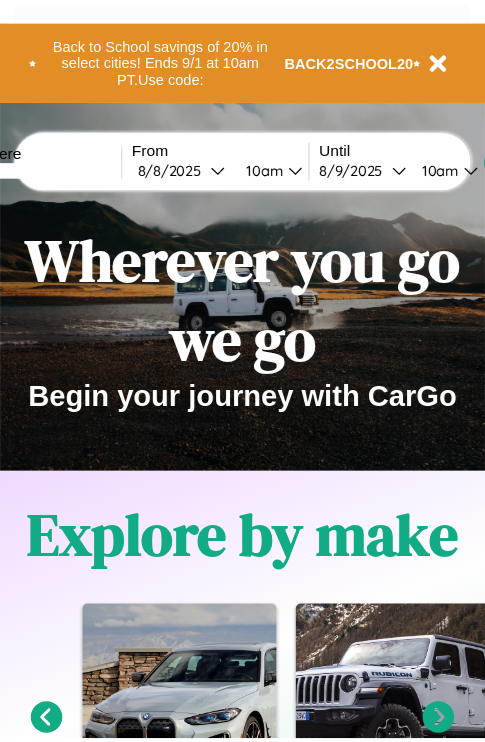 scroll, scrollTop: 0, scrollLeft: 0, axis: both 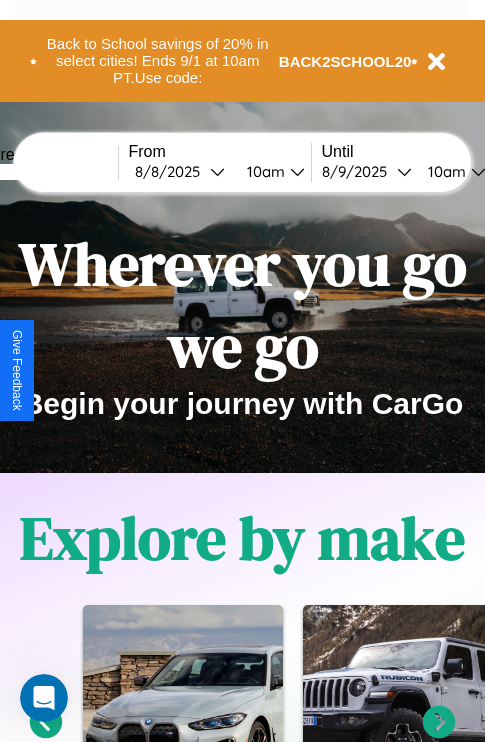 click at bounding box center [43, 172] 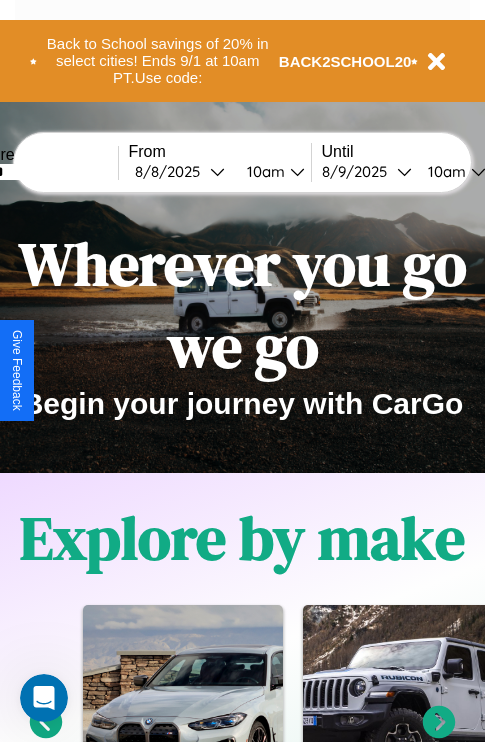 type on "******" 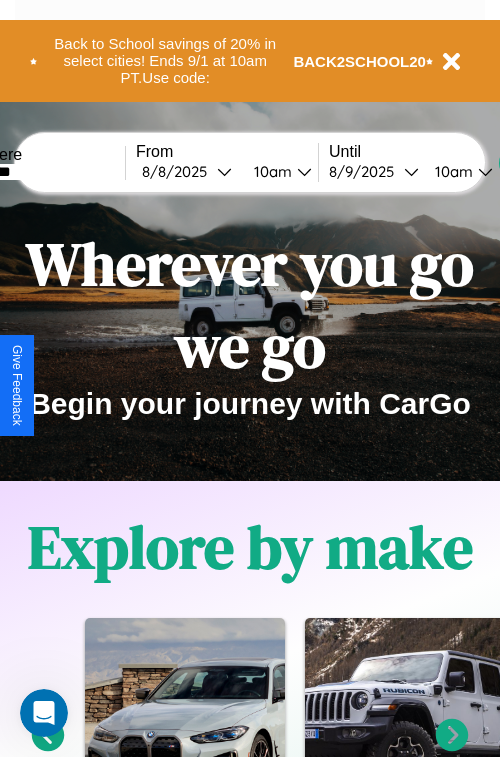 select on "*" 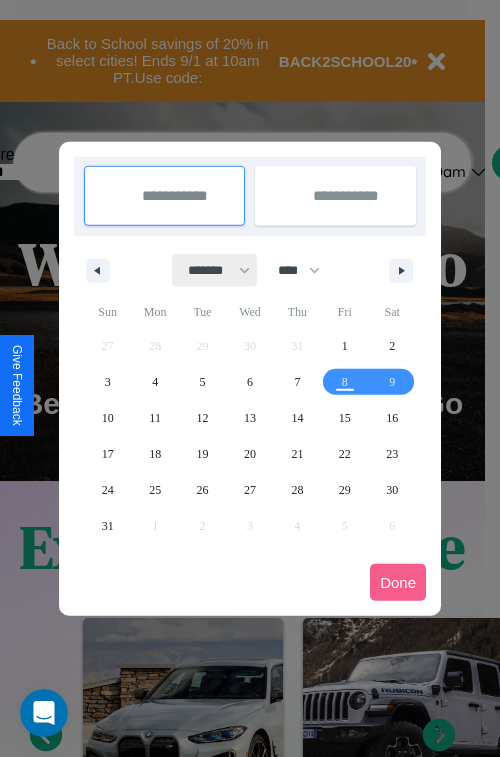 click on "******* ******** ***** ***** *** **** **** ****** ********* ******* ******** ********" at bounding box center (215, 270) 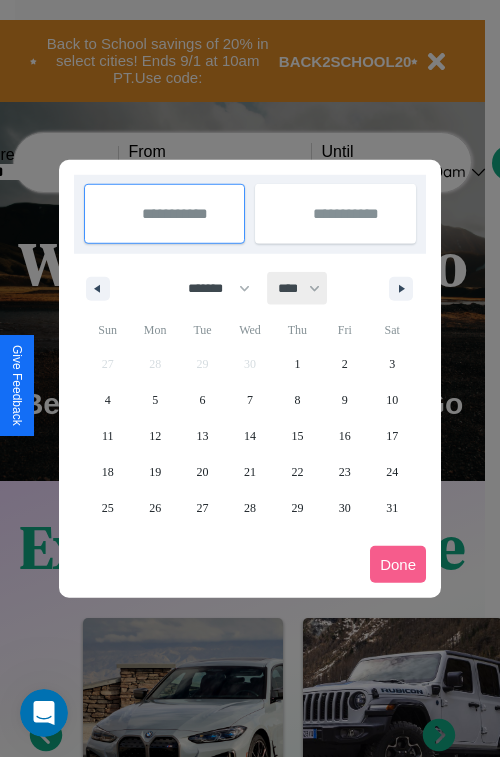 click on "**** **** **** **** **** **** **** **** **** **** **** **** **** **** **** **** **** **** **** **** **** **** **** **** **** **** **** **** **** **** **** **** **** **** **** **** **** **** **** **** **** **** **** **** **** **** **** **** **** **** **** **** **** **** **** **** **** **** **** **** **** **** **** **** **** **** **** **** **** **** **** **** **** **** **** **** **** **** **** **** **** **** **** **** **** **** **** **** **** **** **** **** **** **** **** **** **** **** **** **** **** **** **** **** **** **** **** **** **** **** **** **** **** **** **** **** **** **** **** **** ****" at bounding box center (298, 288) 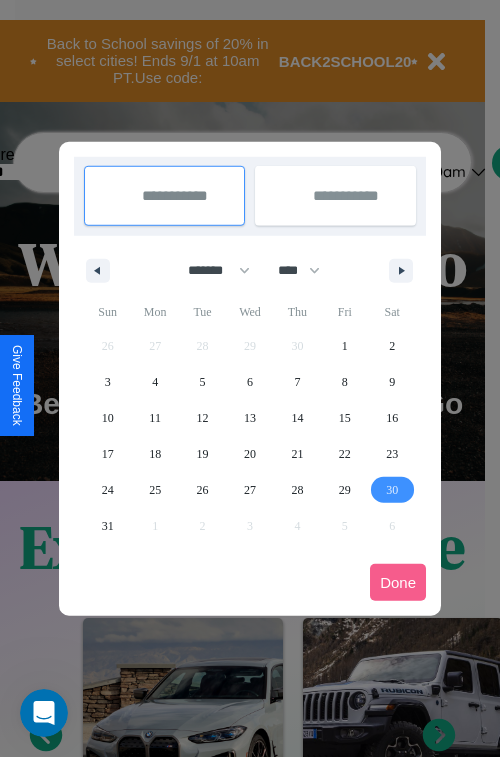 click on "30" at bounding box center (392, 490) 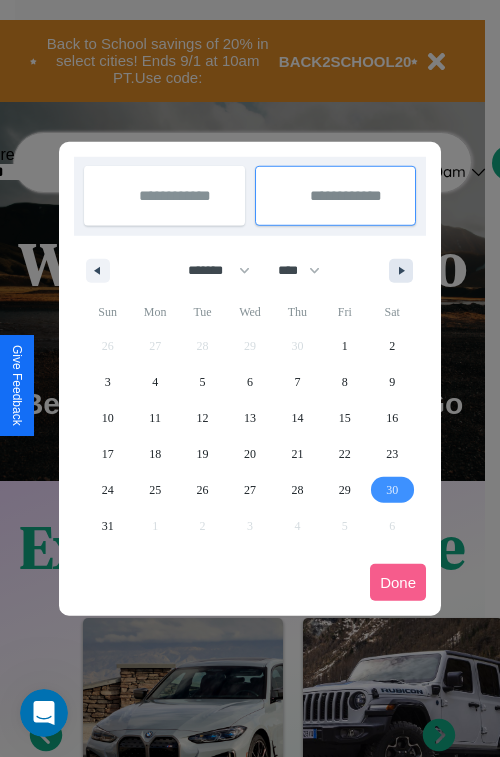 click at bounding box center (405, 271) 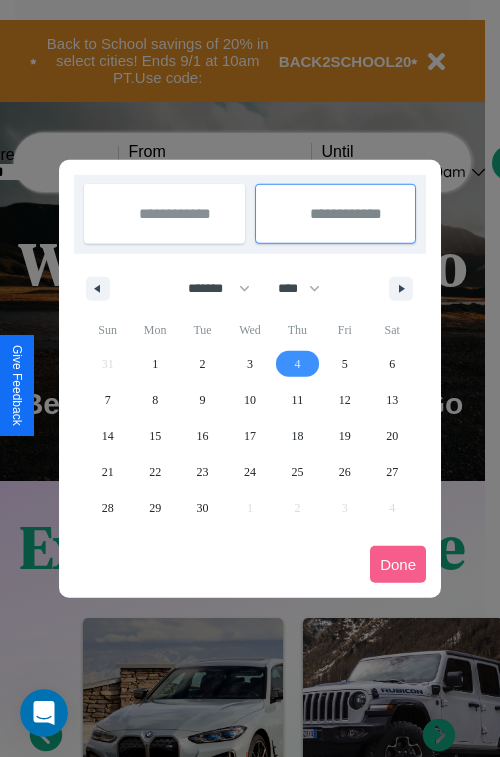 click on "4" at bounding box center [297, 364] 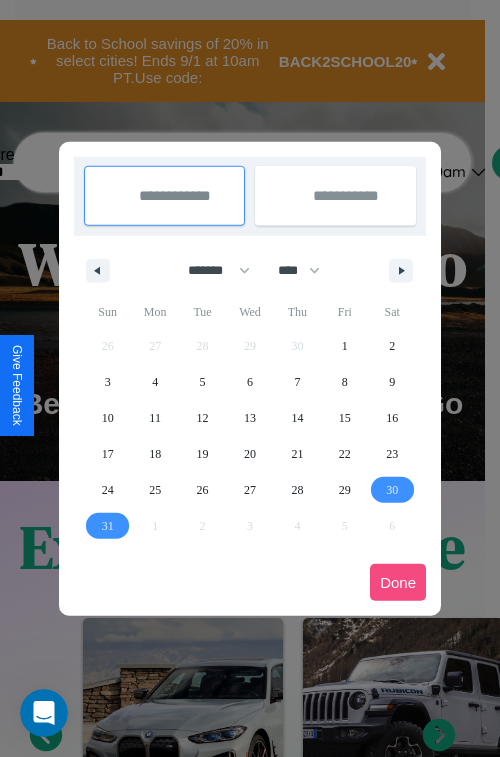 click on "Done" at bounding box center [398, 582] 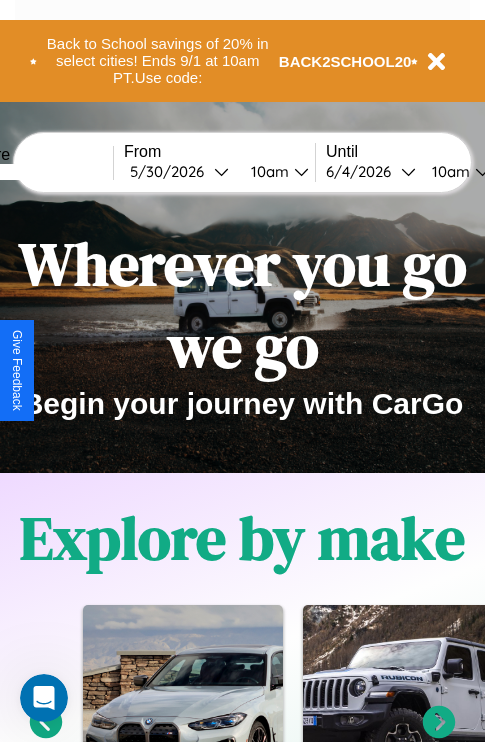 click on "10am" at bounding box center (267, 171) 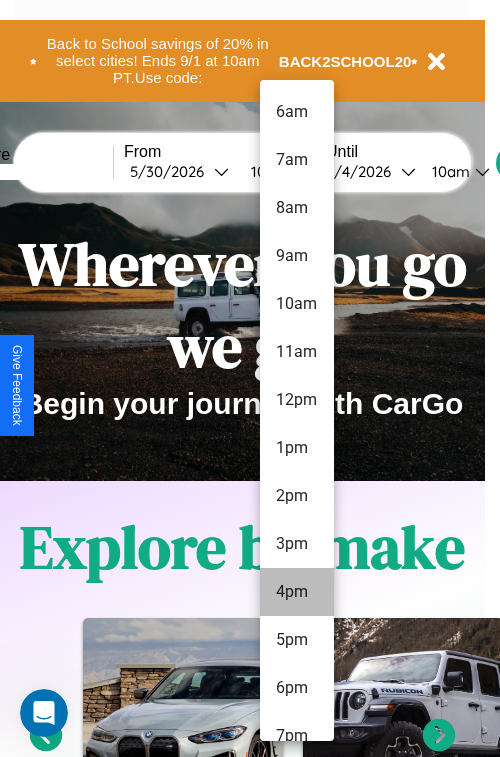 click on "4pm" at bounding box center (297, 592) 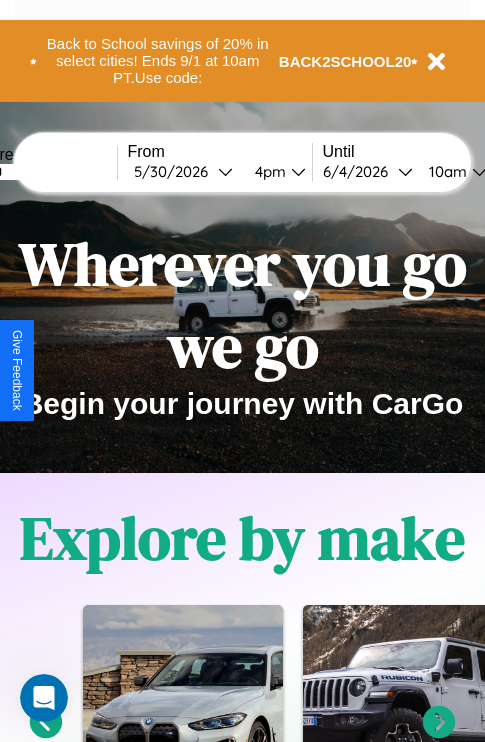 scroll, scrollTop: 0, scrollLeft: 69, axis: horizontal 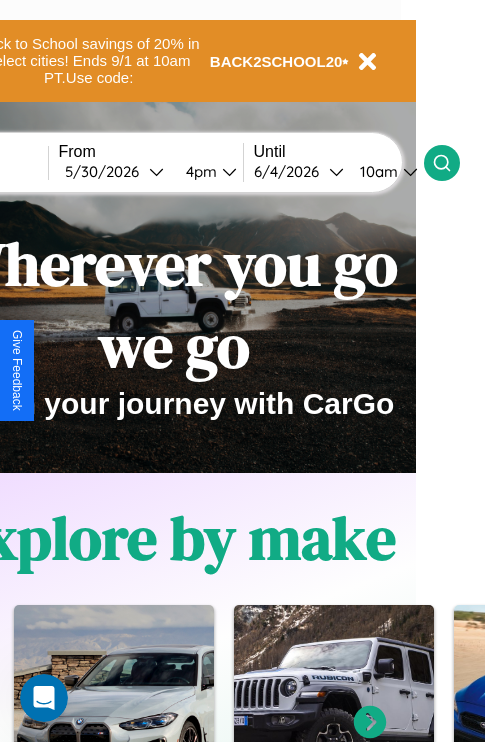 click 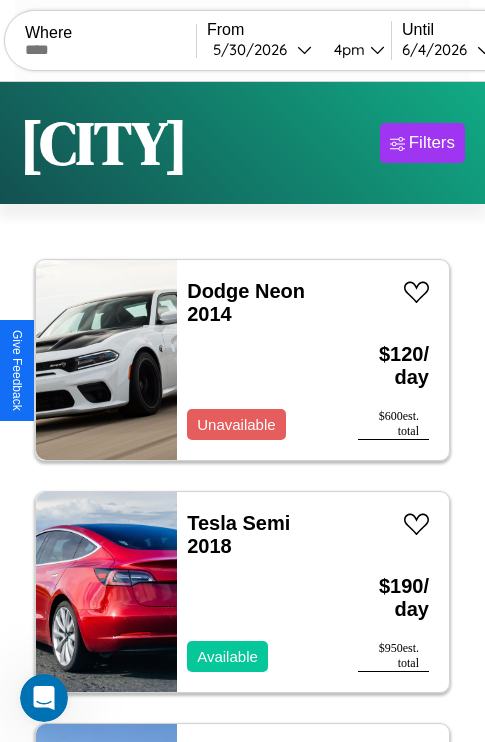 scroll, scrollTop: 95, scrollLeft: 0, axis: vertical 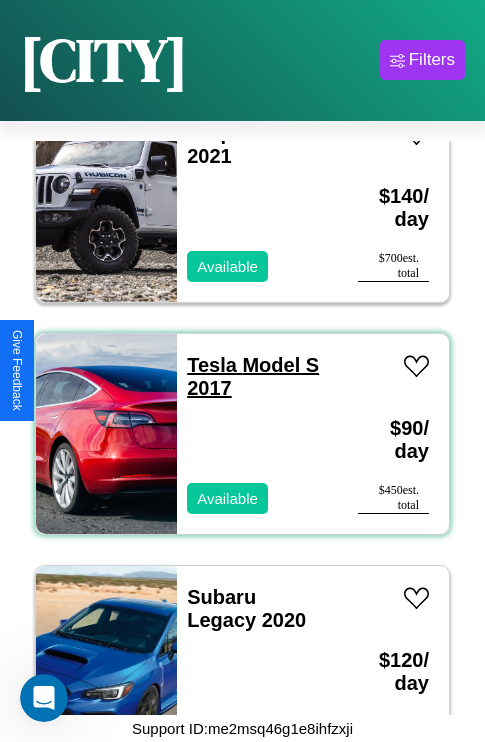 click on "Tesla   Model S   2017" at bounding box center [253, 376] 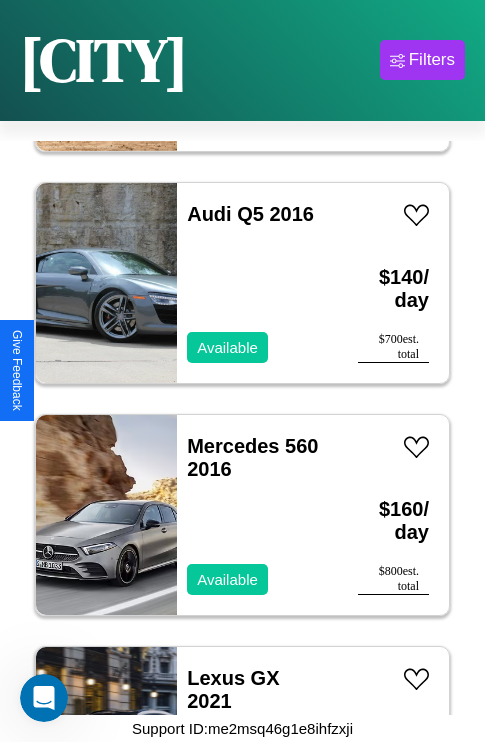 scroll, scrollTop: 27683, scrollLeft: 0, axis: vertical 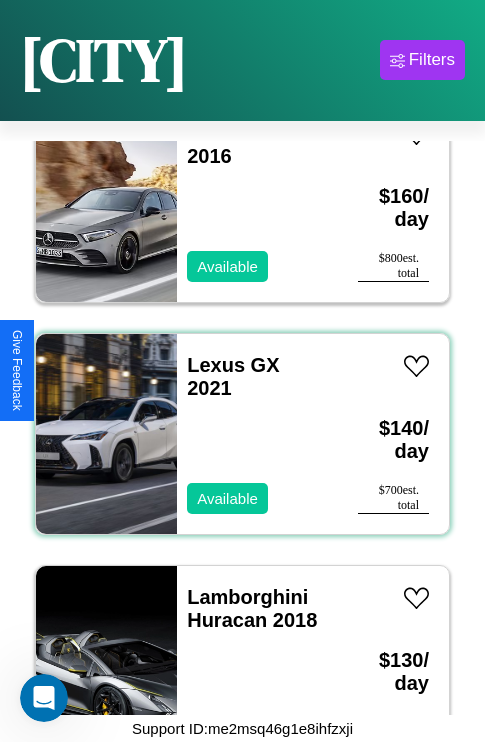click on "Lexus   GX   2021 Available" at bounding box center (257, 434) 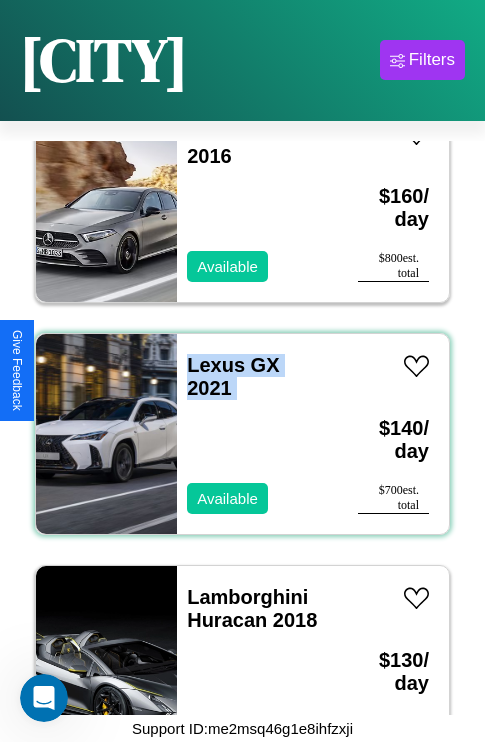 click on "Lexus   GX   2021 Available" at bounding box center [257, 434] 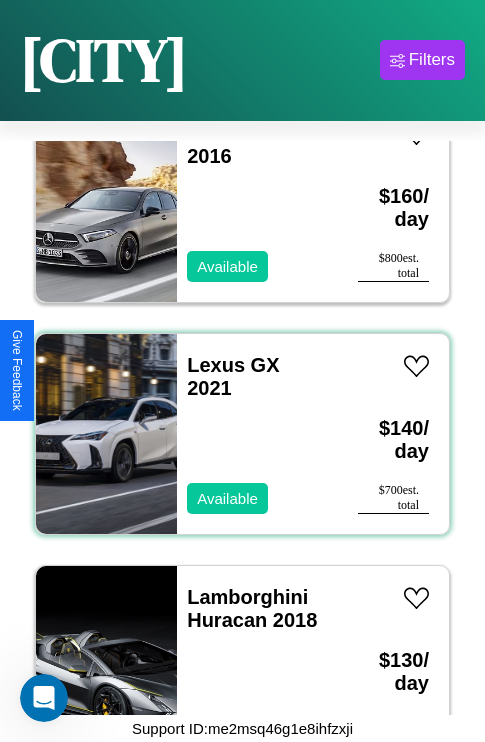 click on "Lexus   GX   2021 Available" at bounding box center [257, 434] 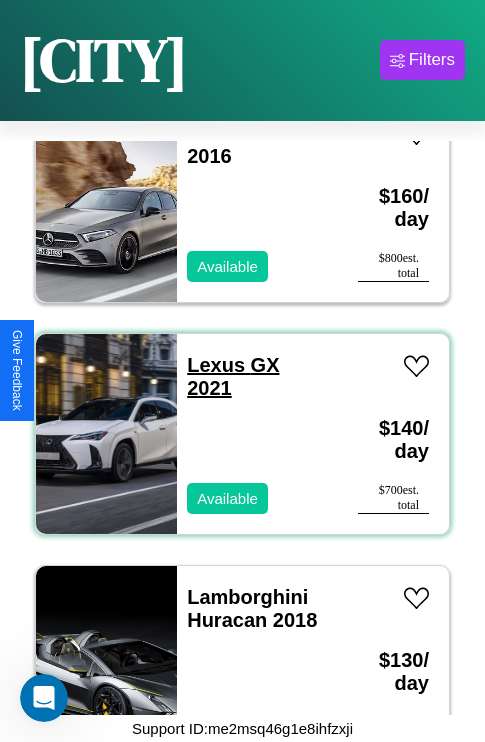 click on "Lexus   GX   2021" at bounding box center [233, 376] 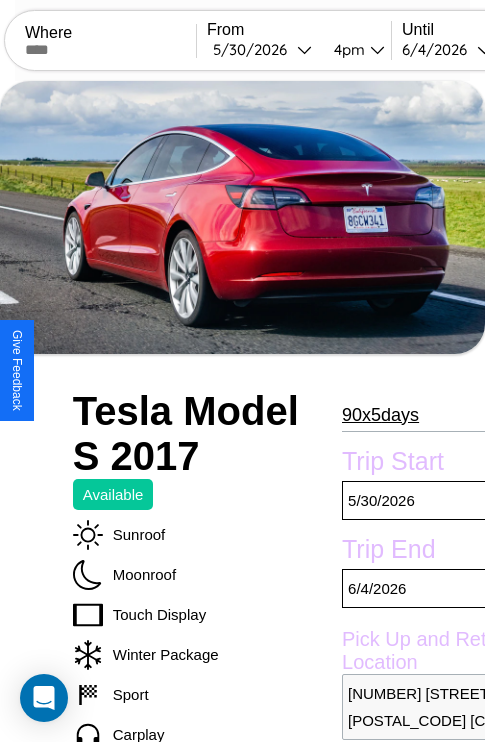 scroll, scrollTop: 408, scrollLeft: 72, axis: both 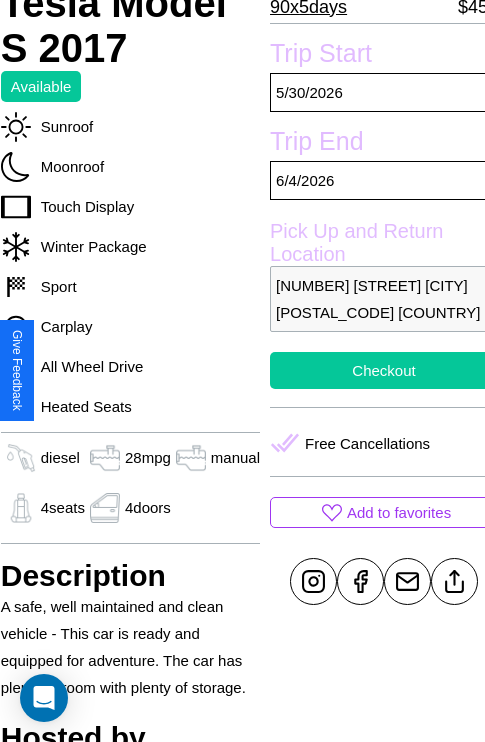 click on "Checkout" at bounding box center [384, 370] 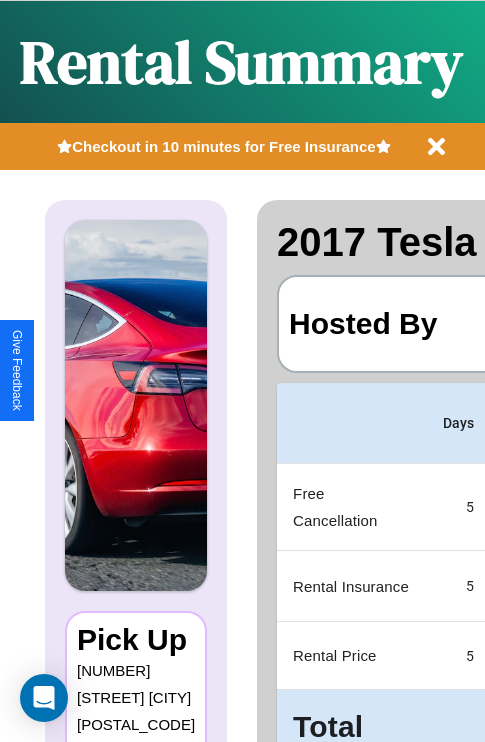 scroll, scrollTop: 0, scrollLeft: 378, axis: horizontal 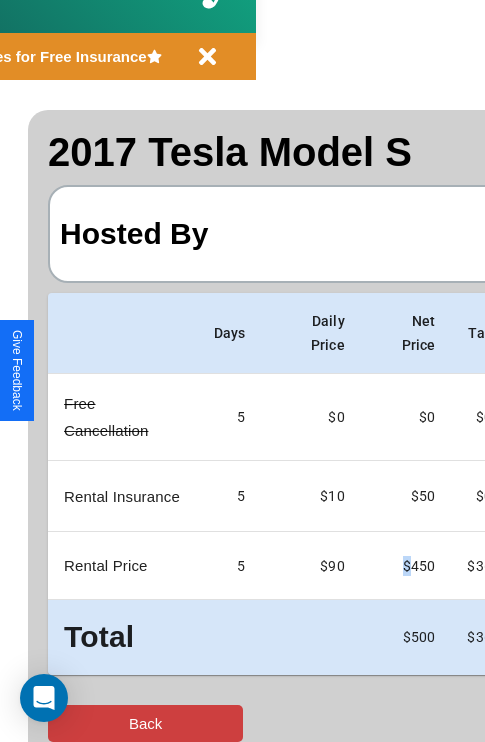 click on "Back" at bounding box center (145, 723) 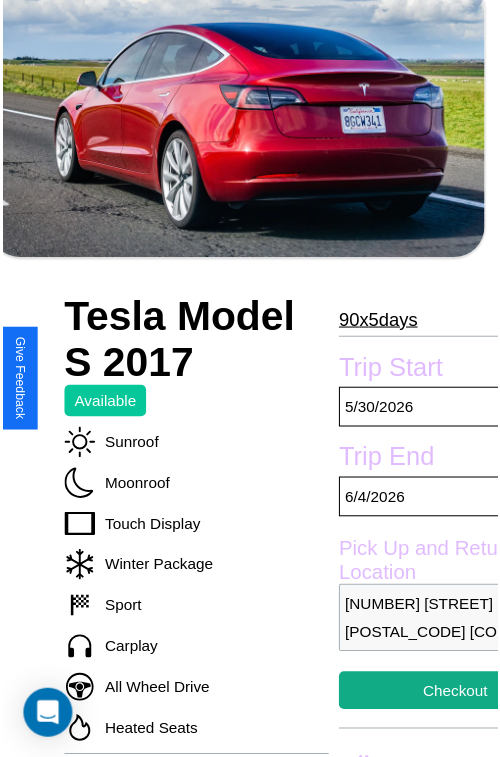 scroll, scrollTop: 550, scrollLeft: 72, axis: both 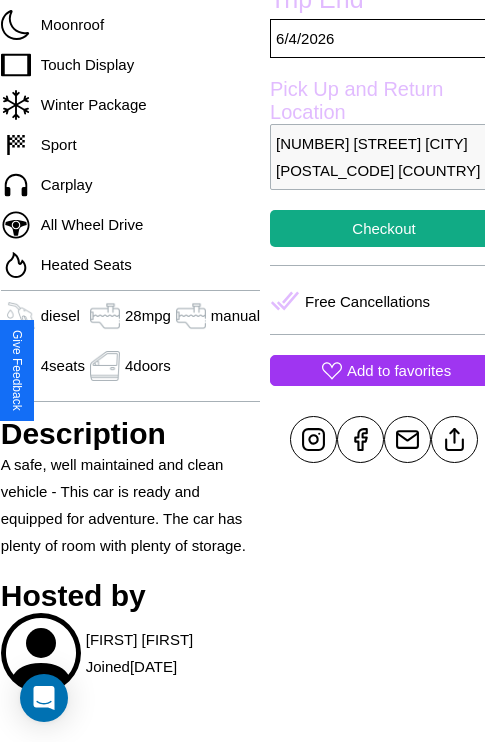 click on "Add to favorites" at bounding box center (399, 370) 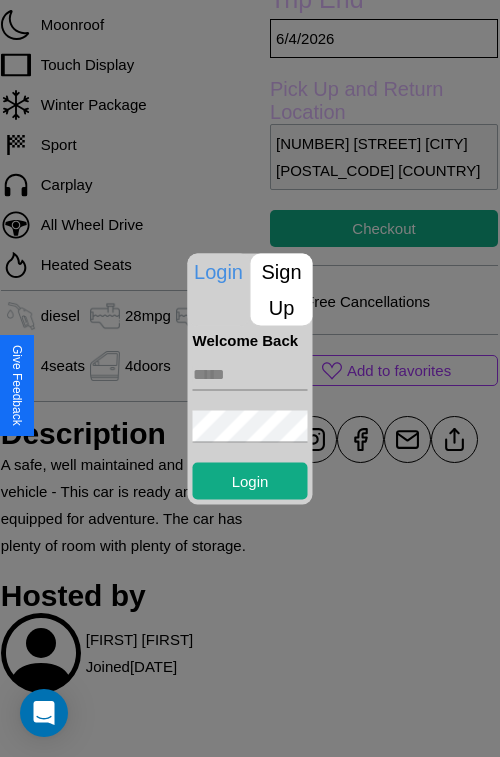 click on "Sign Up" at bounding box center (282, 289) 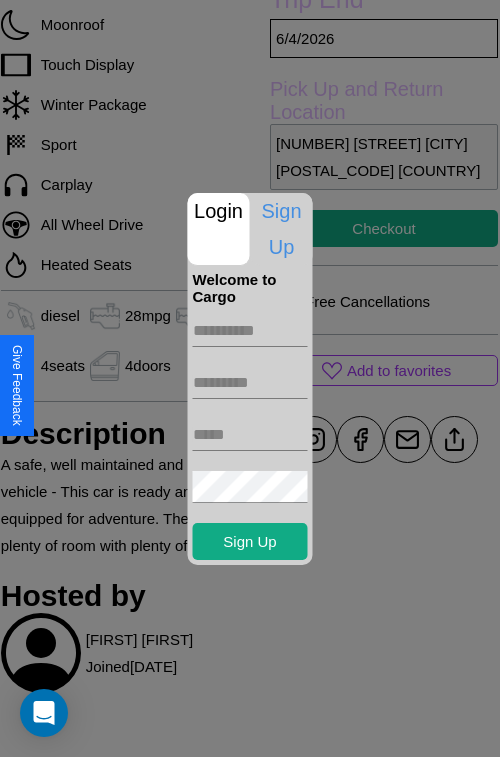 click at bounding box center [250, 331] 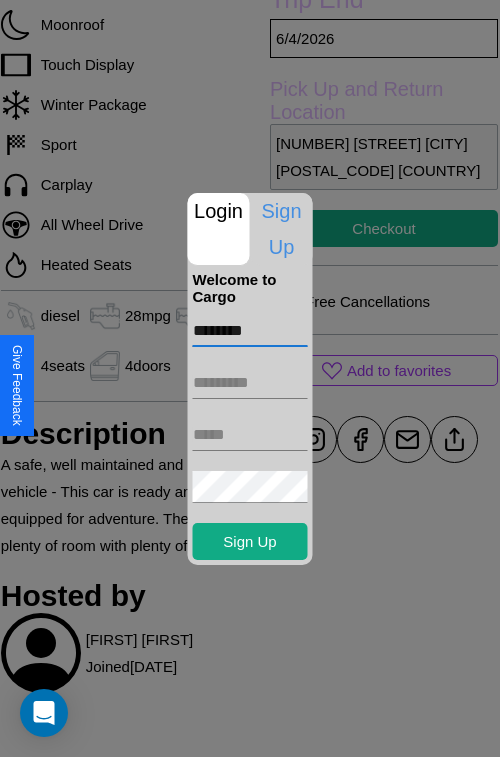 type on "********" 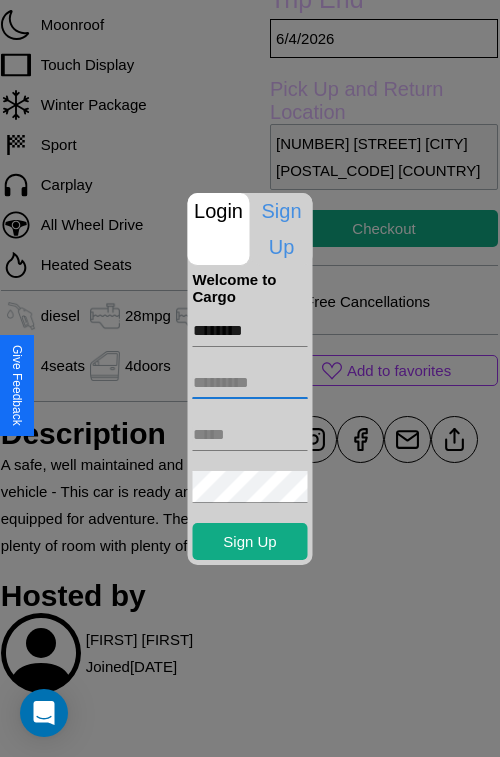 click at bounding box center (250, 383) 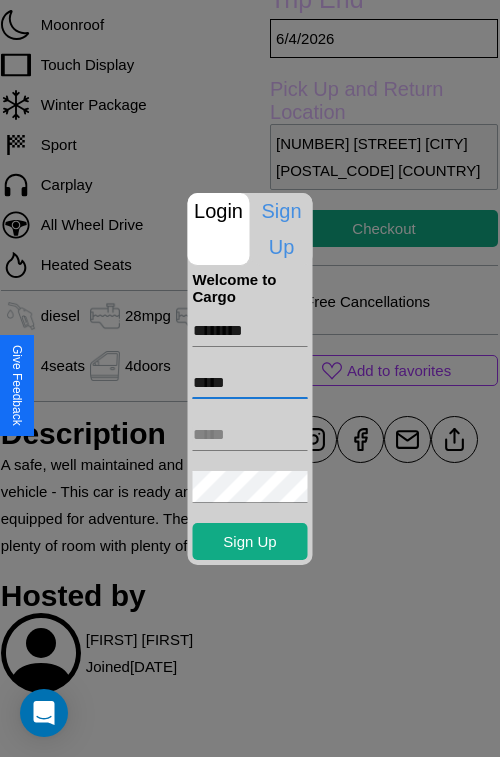 type on "*****" 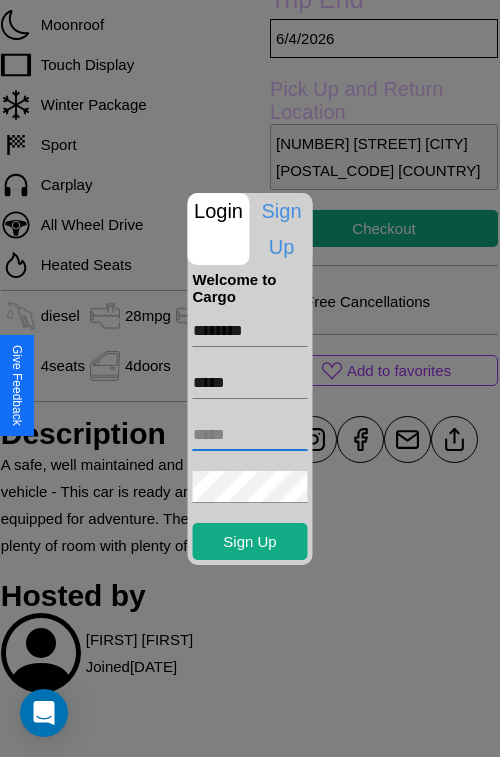 click at bounding box center (250, 435) 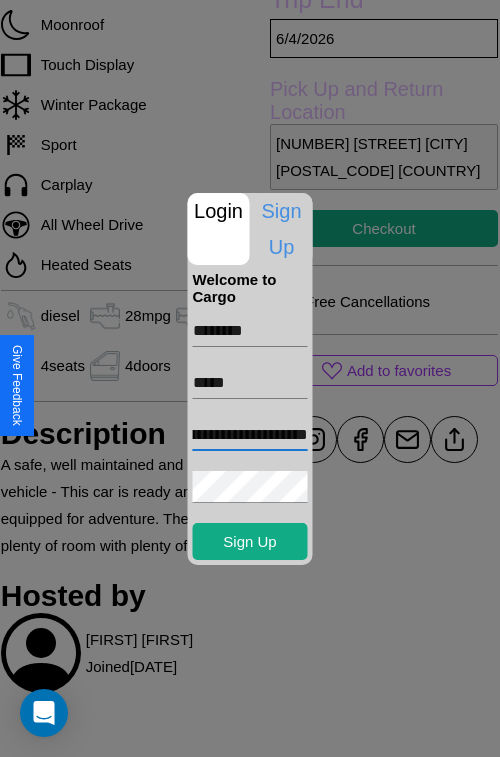 scroll, scrollTop: 0, scrollLeft: 98, axis: horizontal 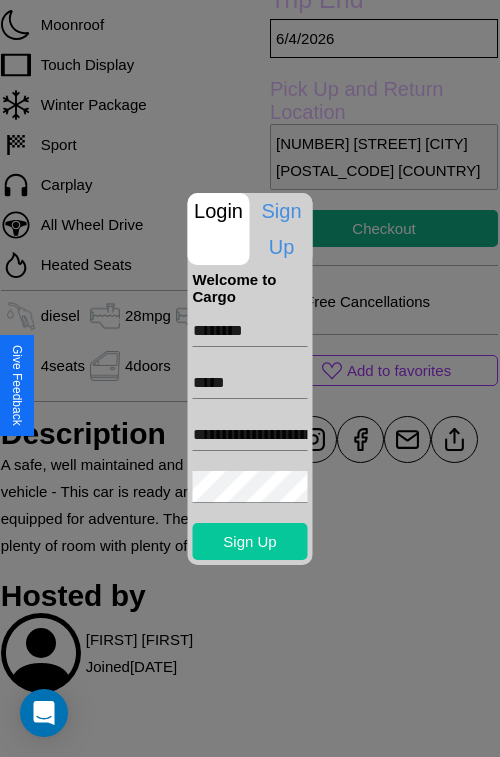click on "Sign Up" at bounding box center [250, 541] 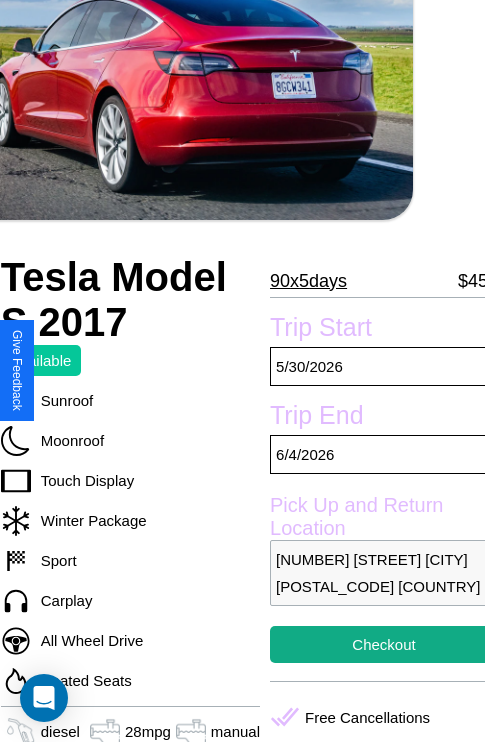 scroll, scrollTop: 130, scrollLeft: 72, axis: both 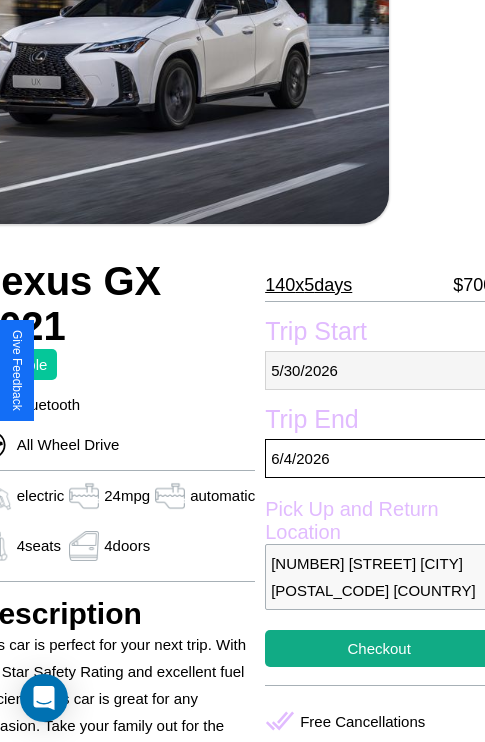 click on "[MONTH] / [DAY] / [YEAR]" at bounding box center [379, 370] 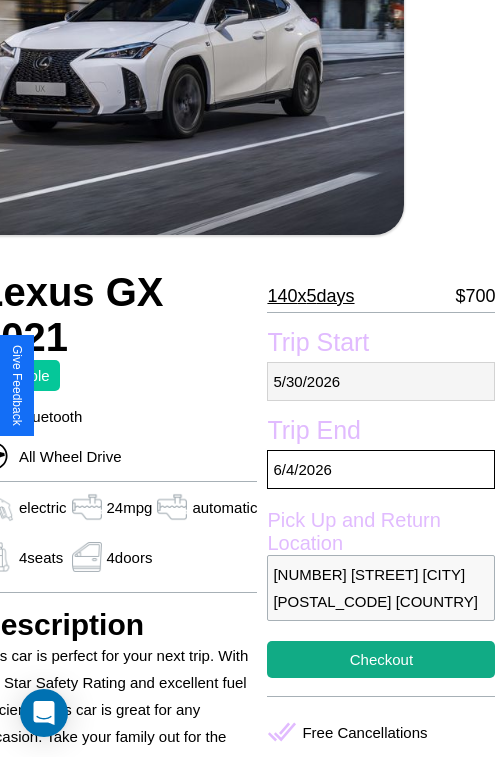 select on "*" 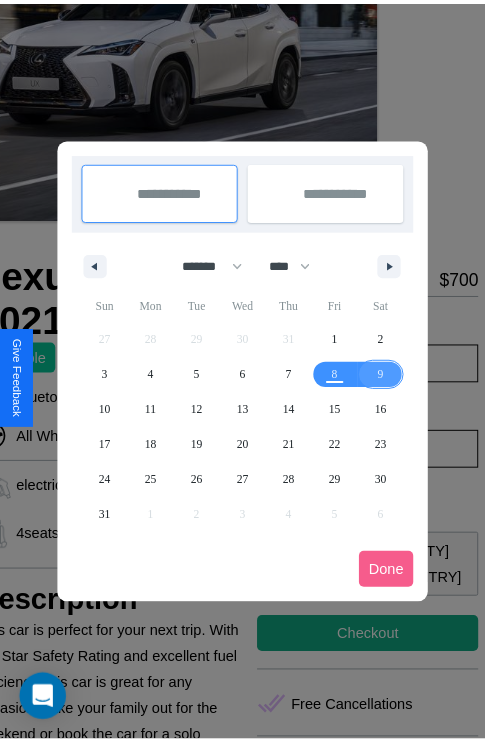scroll, scrollTop: 0, scrollLeft: 96, axis: horizontal 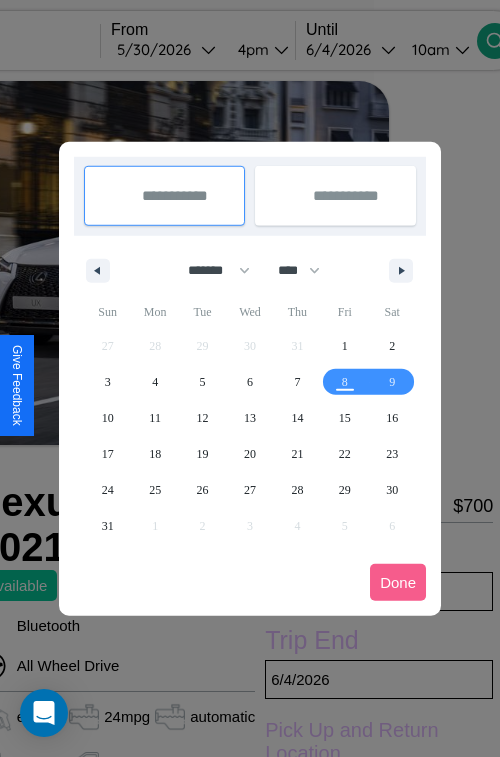 click at bounding box center (250, 378) 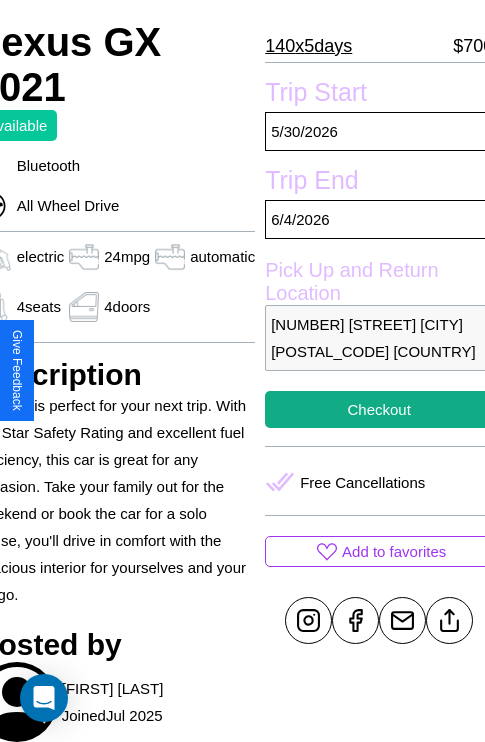 scroll, scrollTop: 499, scrollLeft: 96, axis: both 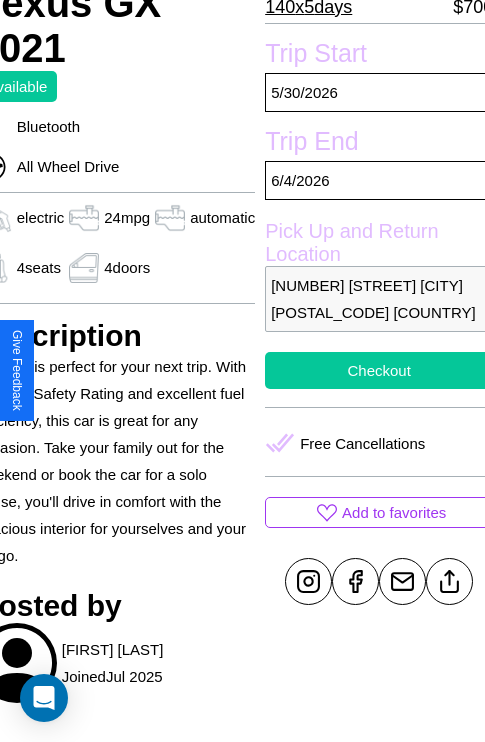 click on "Checkout" at bounding box center [379, 370] 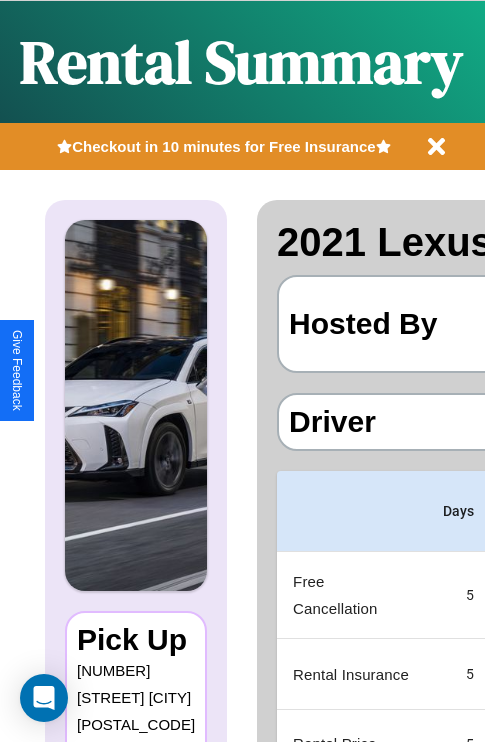 scroll, scrollTop: 0, scrollLeft: 378, axis: horizontal 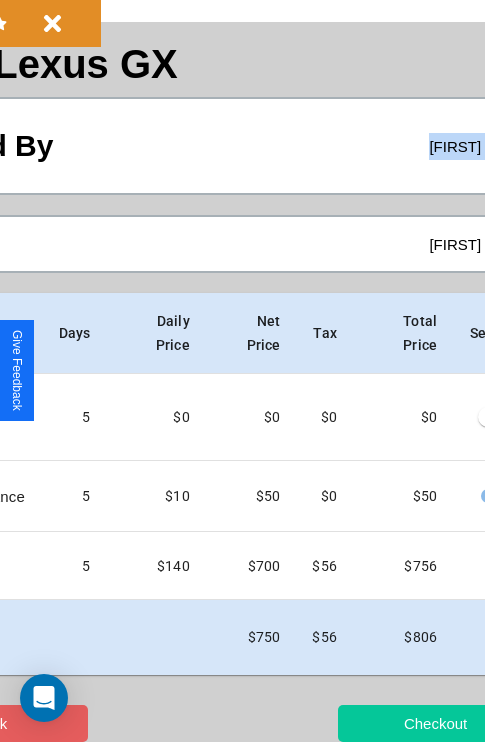 click on "Checkout" at bounding box center [435, 723] 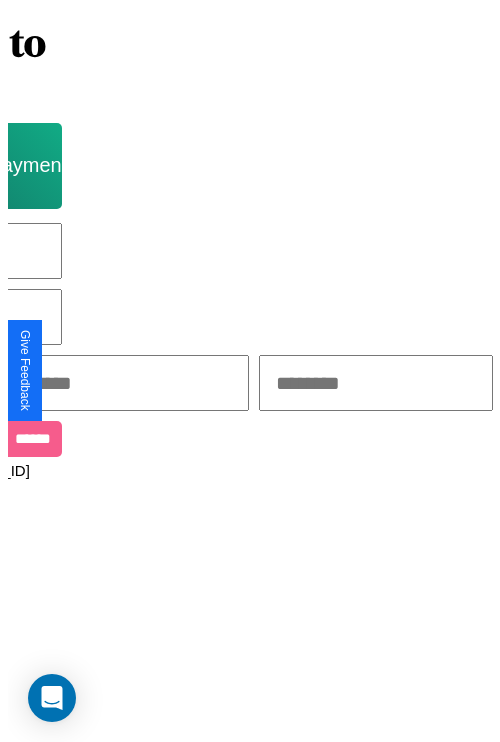 scroll, scrollTop: 0, scrollLeft: 0, axis: both 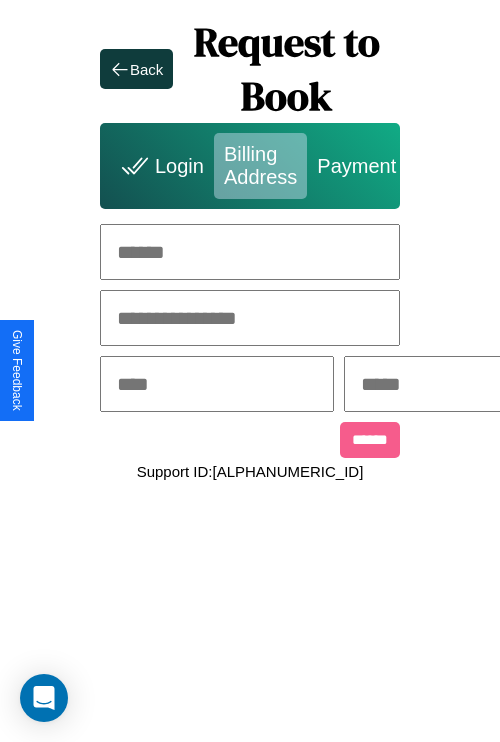 click at bounding box center (250, 252) 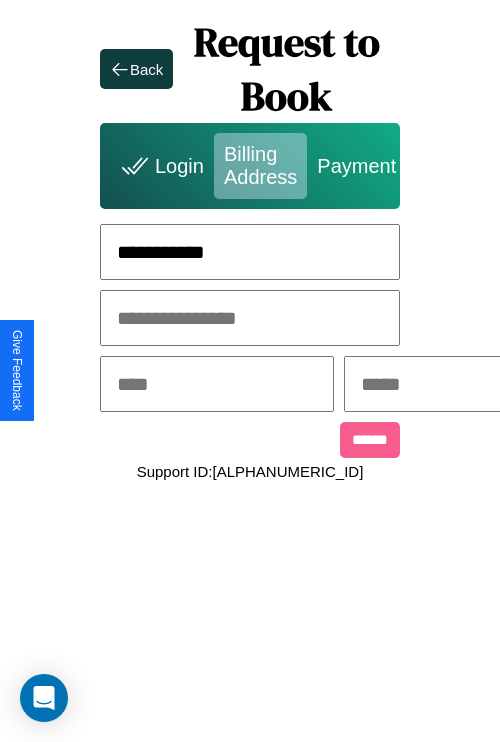 type on "**********" 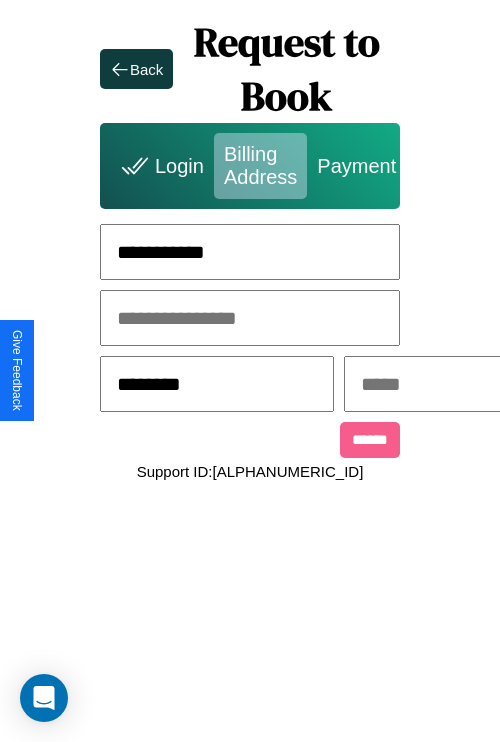 type on "********" 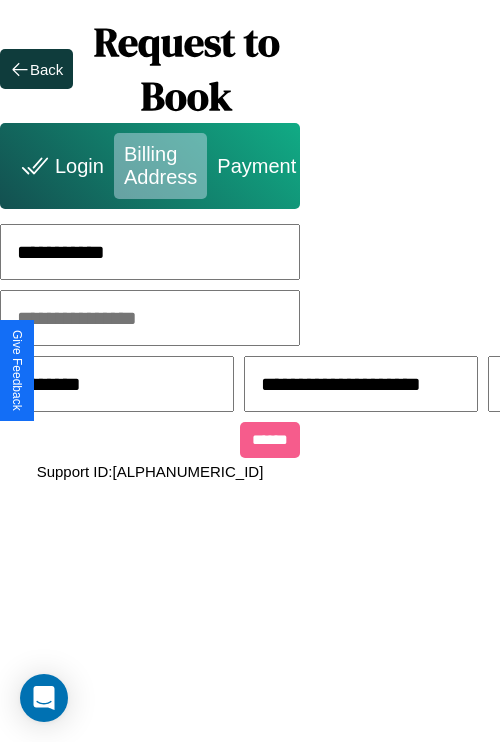scroll, scrollTop: 0, scrollLeft: 517, axis: horizontal 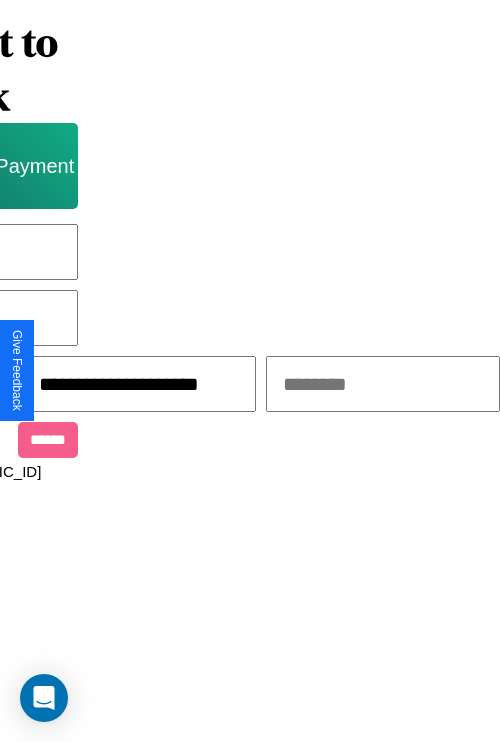 type on "**********" 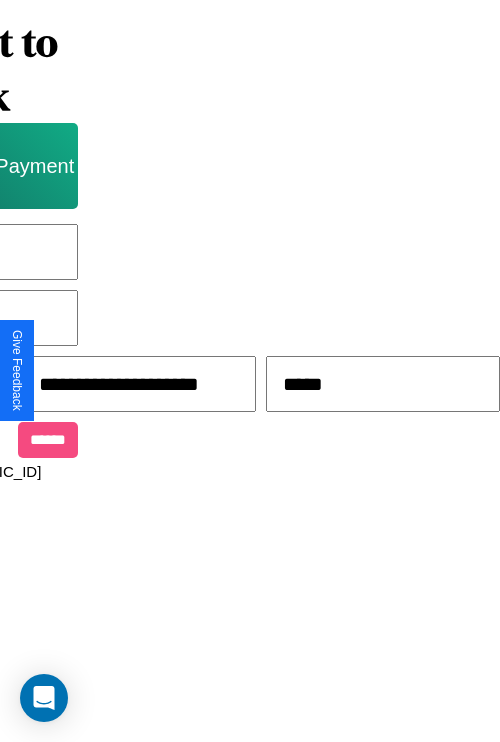 type on "*****" 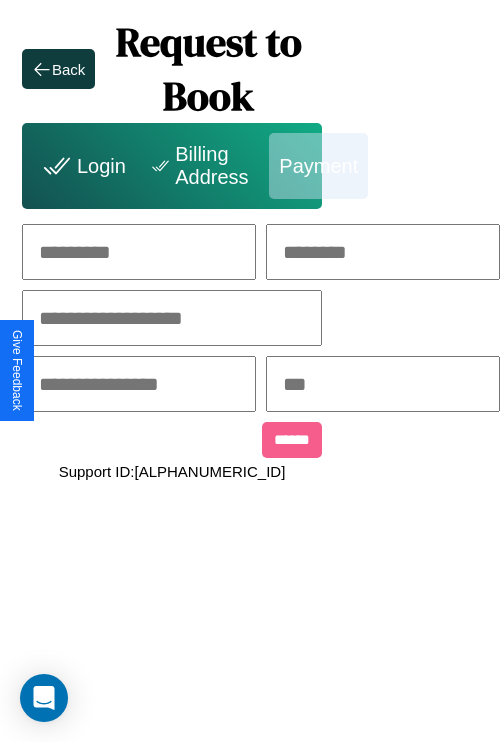 scroll, scrollTop: 0, scrollLeft: 208, axis: horizontal 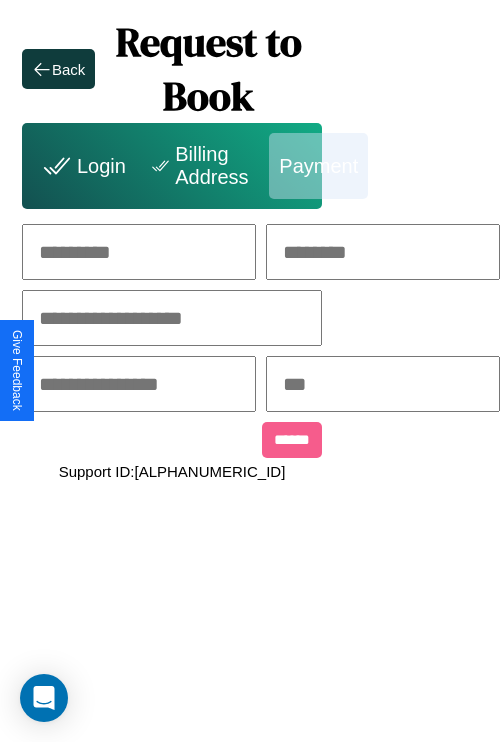 click at bounding box center [139, 252] 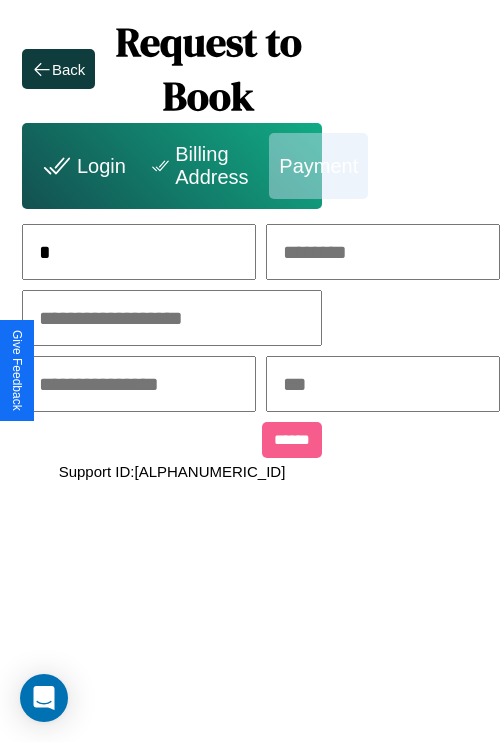 scroll, scrollTop: 0, scrollLeft: 130, axis: horizontal 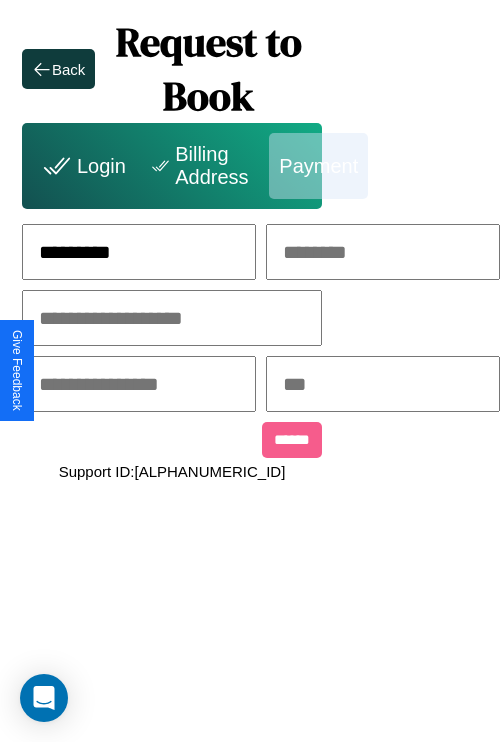 type on "*********" 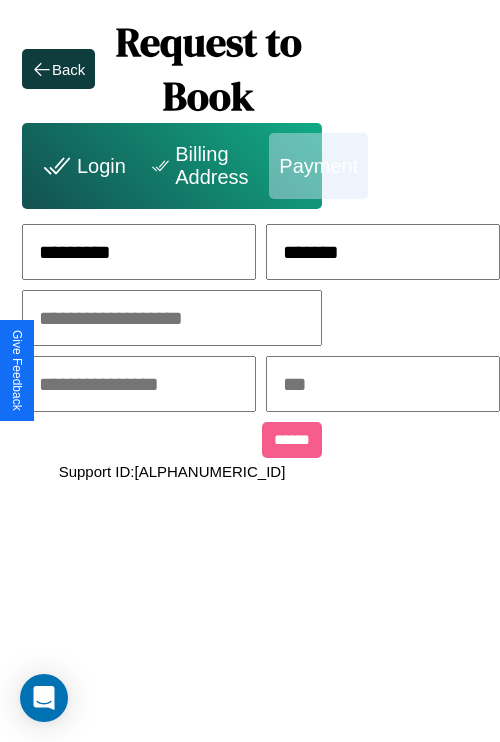 type on "*******" 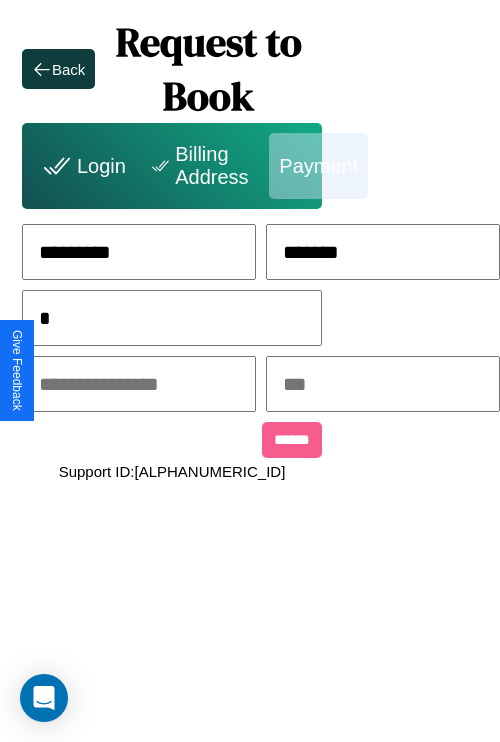 scroll, scrollTop: 0, scrollLeft: 128, axis: horizontal 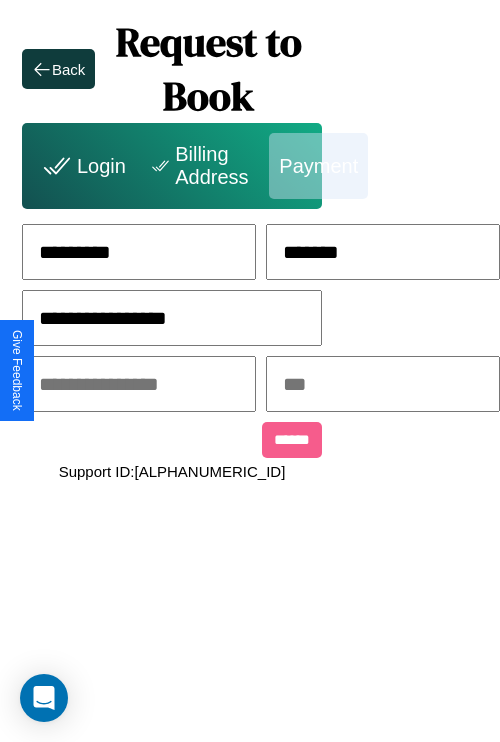 type on "**********" 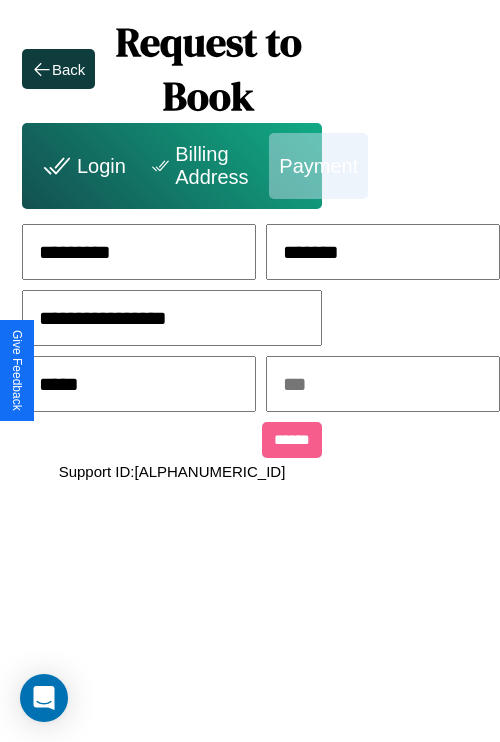 type on "*****" 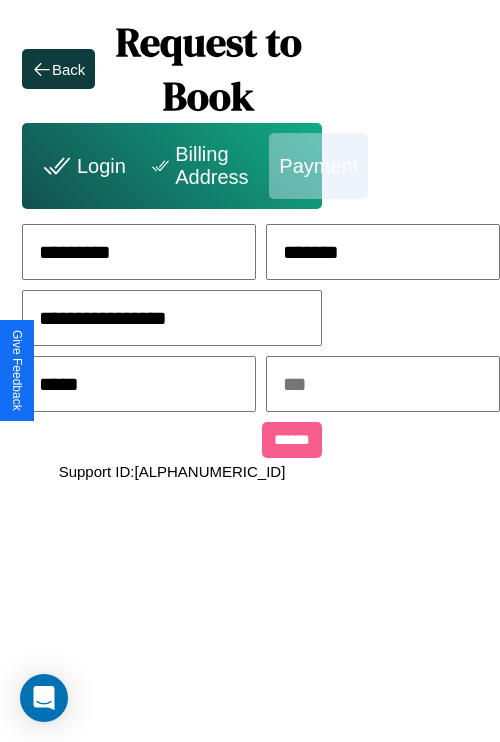 click at bounding box center [383, 384] 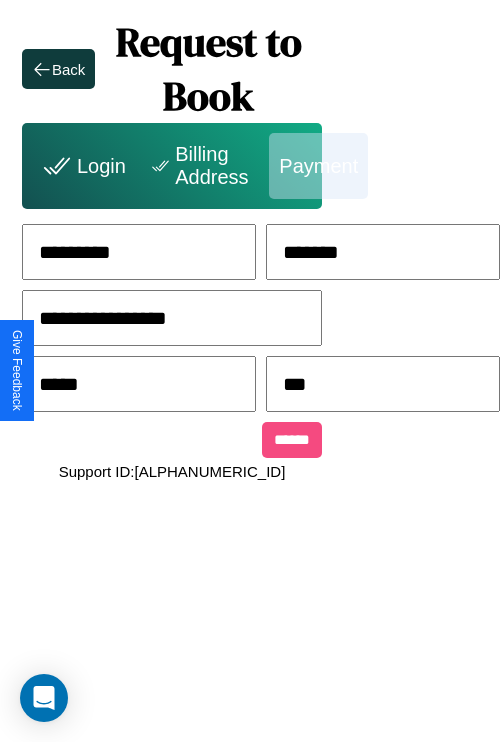 type on "***" 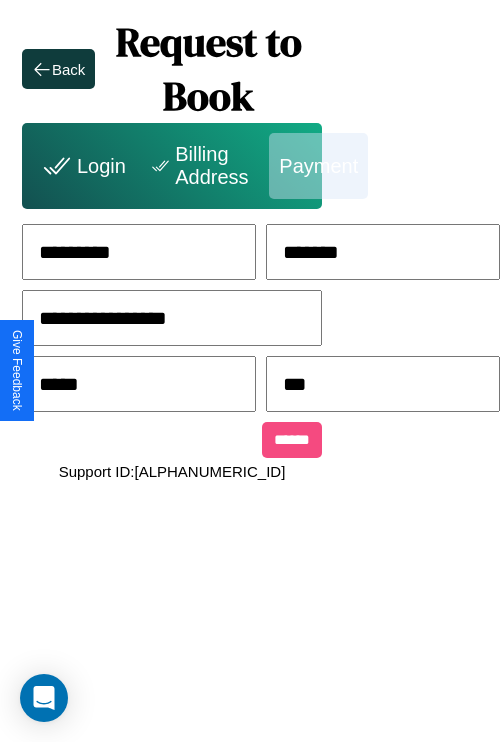 click on "******" at bounding box center (292, 440) 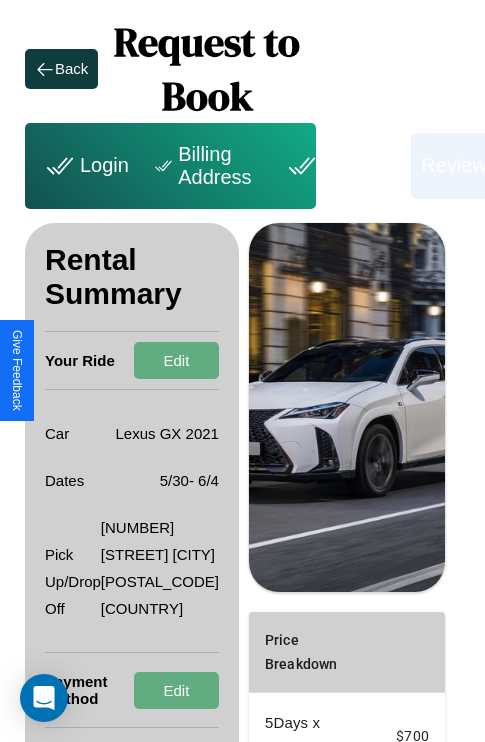 scroll, scrollTop: 301, scrollLeft: 72, axis: both 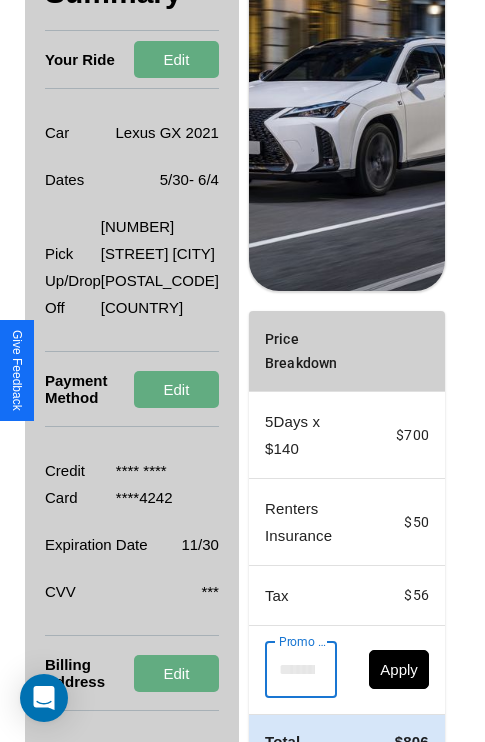click on "Promo Code" at bounding box center [290, 670] 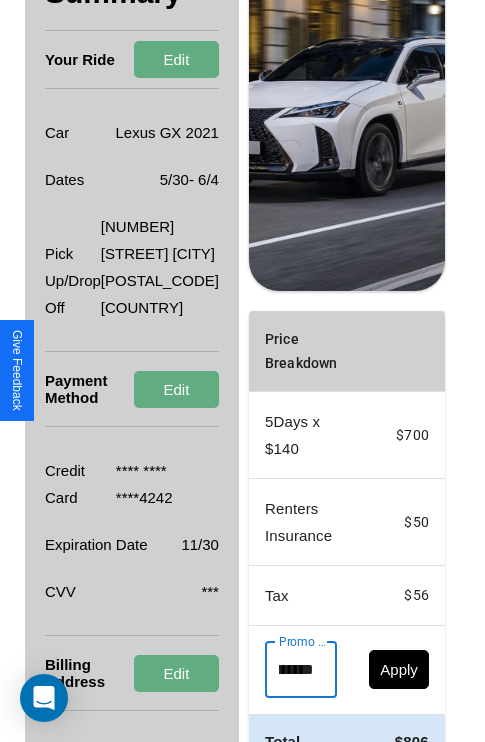 scroll, scrollTop: 0, scrollLeft: 71, axis: horizontal 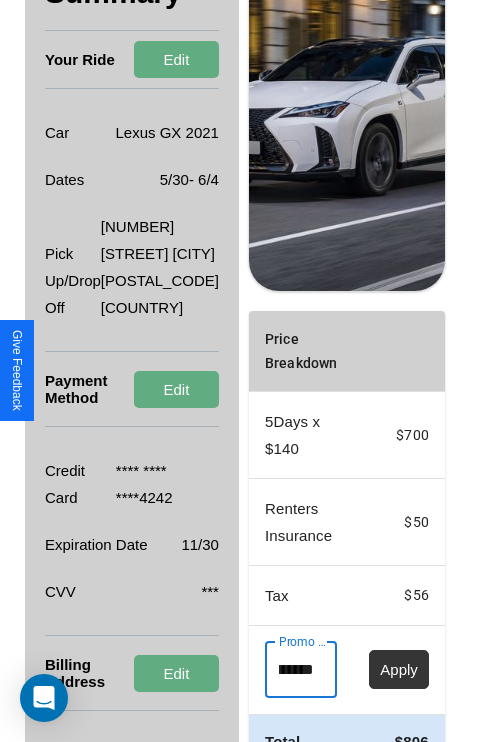 type on "**********" 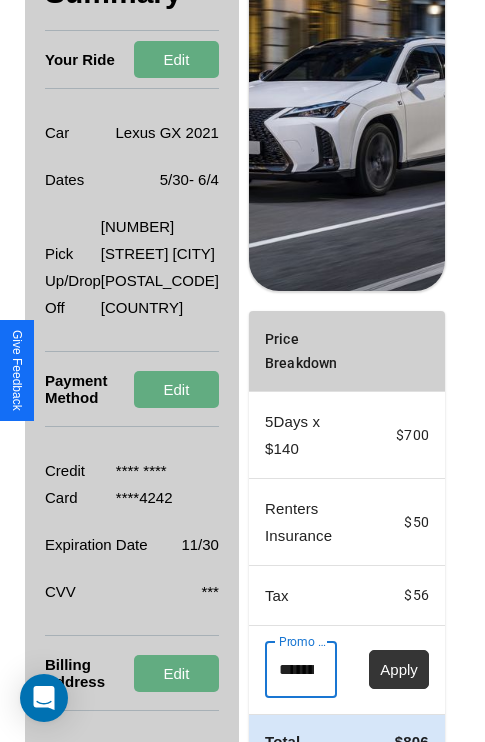 click on "Apply" at bounding box center [399, 669] 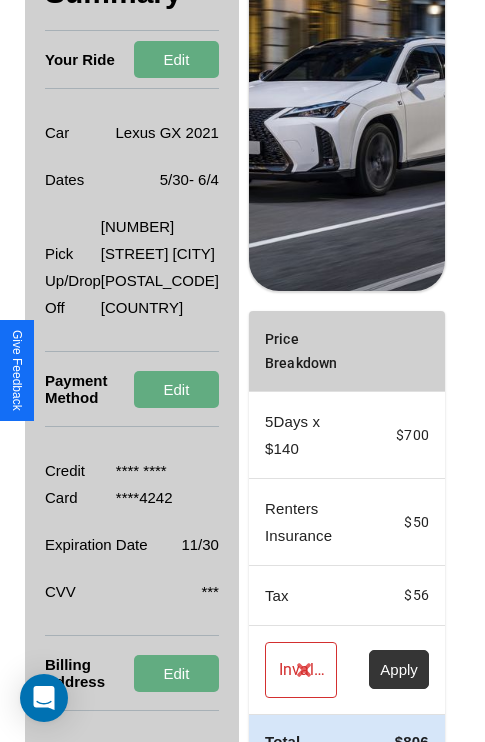 scroll, scrollTop: 455, scrollLeft: 72, axis: both 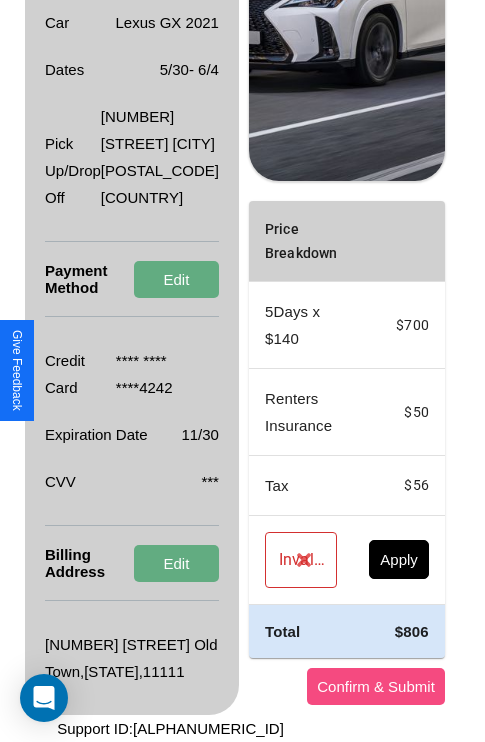 click on "Confirm & Submit" at bounding box center [376, 686] 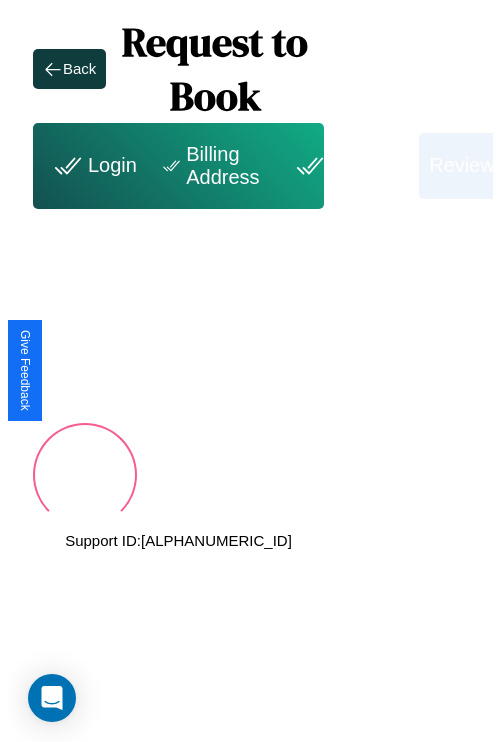 scroll, scrollTop: 0, scrollLeft: 72, axis: horizontal 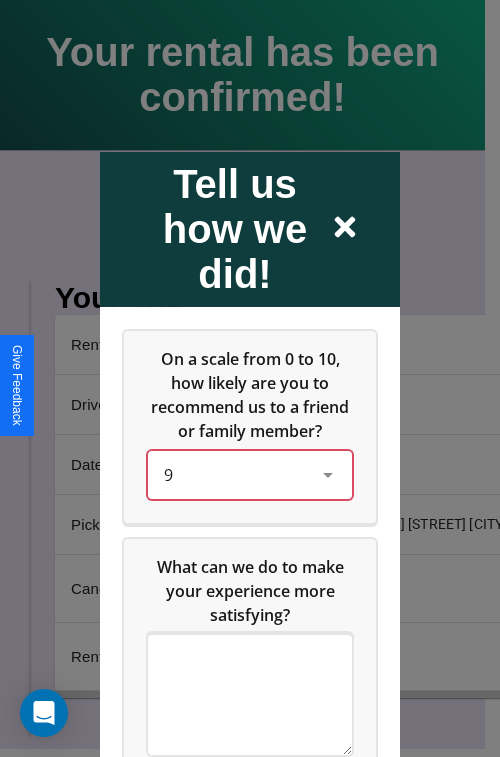 click on "9" at bounding box center [234, 474] 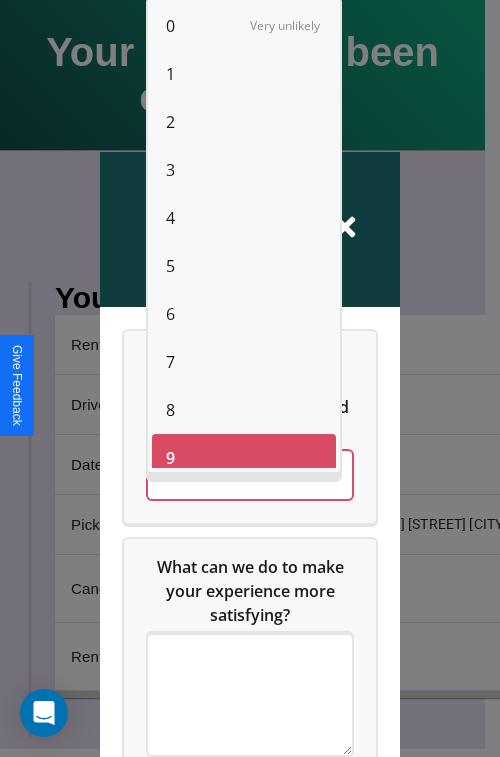 scroll, scrollTop: 14, scrollLeft: 0, axis: vertical 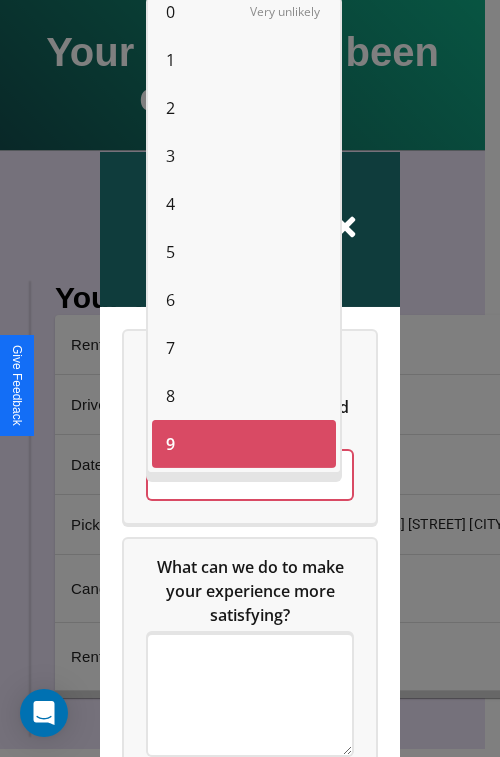 click on "7" at bounding box center [170, 348] 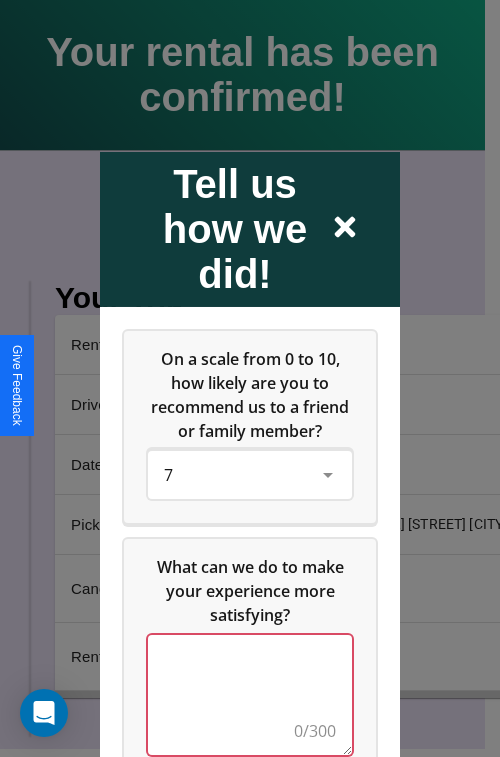 click at bounding box center (250, 694) 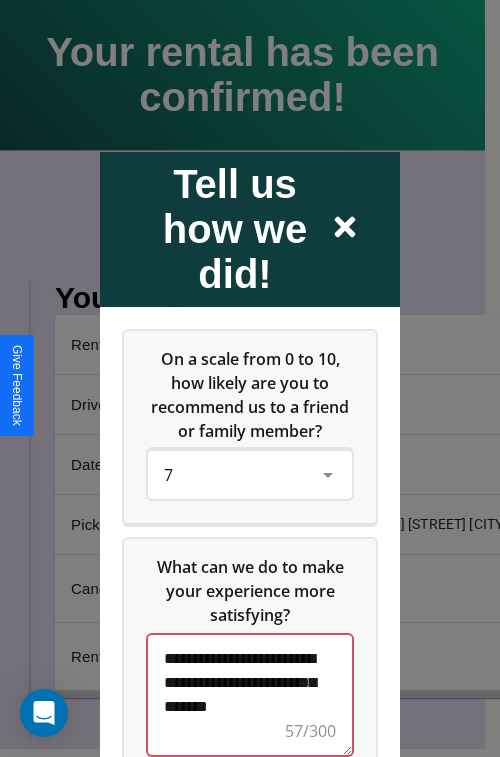 scroll, scrollTop: 5, scrollLeft: 0, axis: vertical 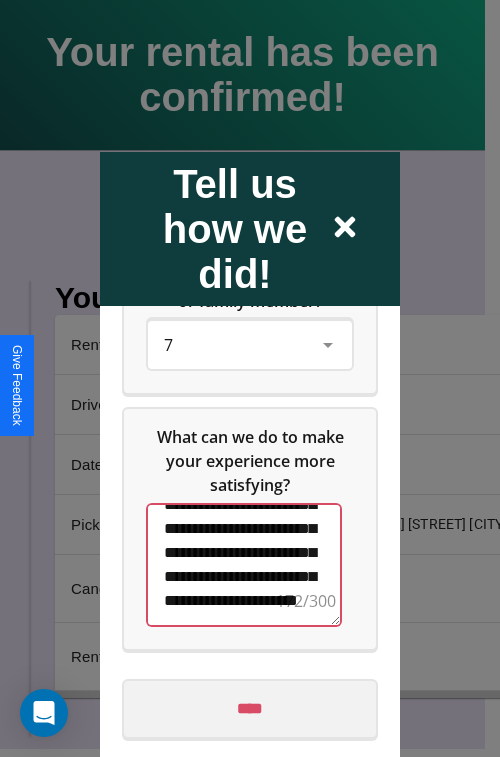 type on "**********" 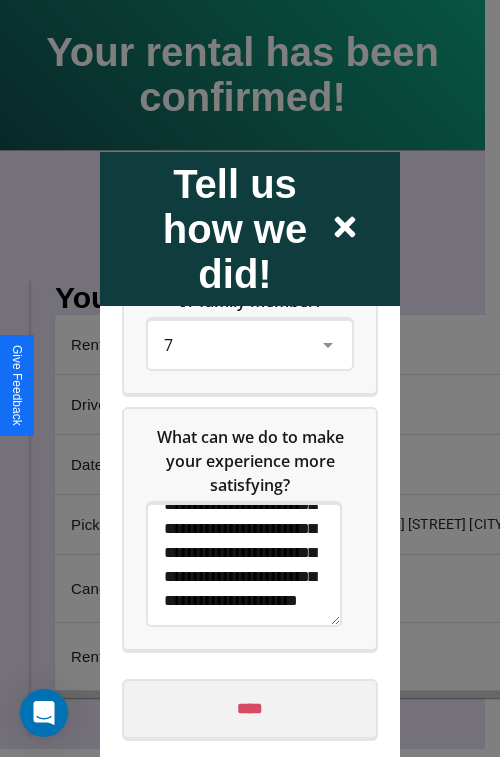 click on "****" at bounding box center (250, 708) 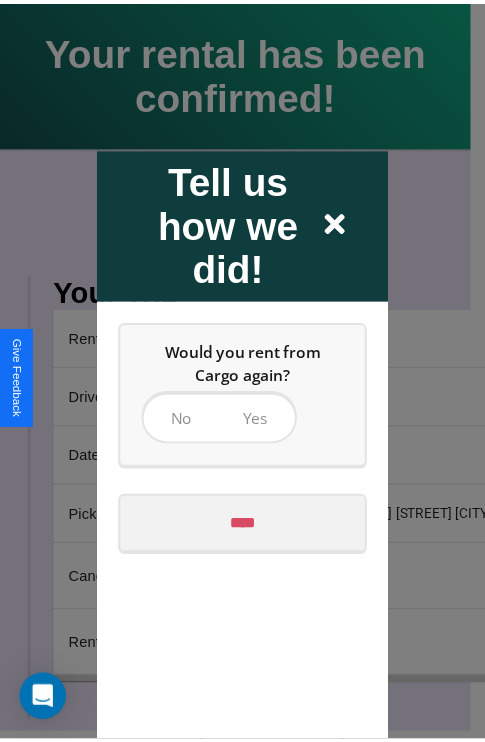 scroll, scrollTop: 0, scrollLeft: 0, axis: both 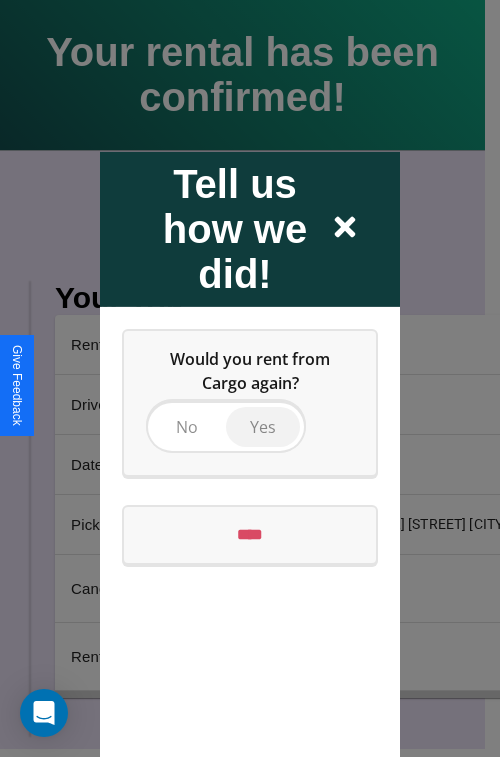 click on "Yes" at bounding box center [263, 426] 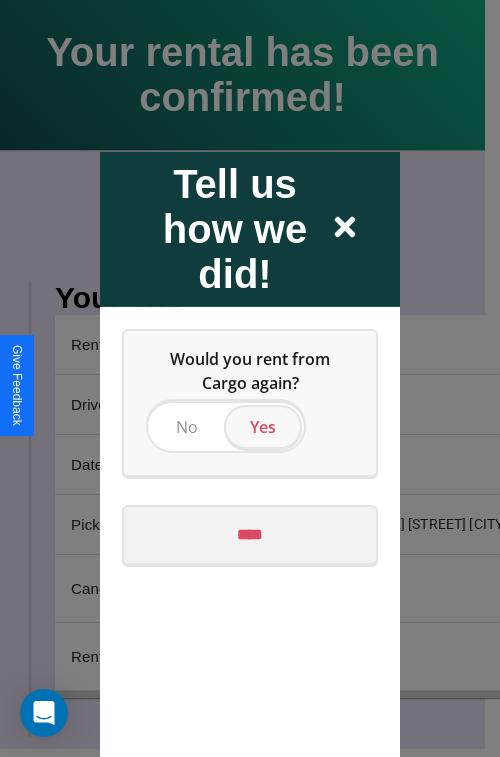 click on "****" at bounding box center (250, 534) 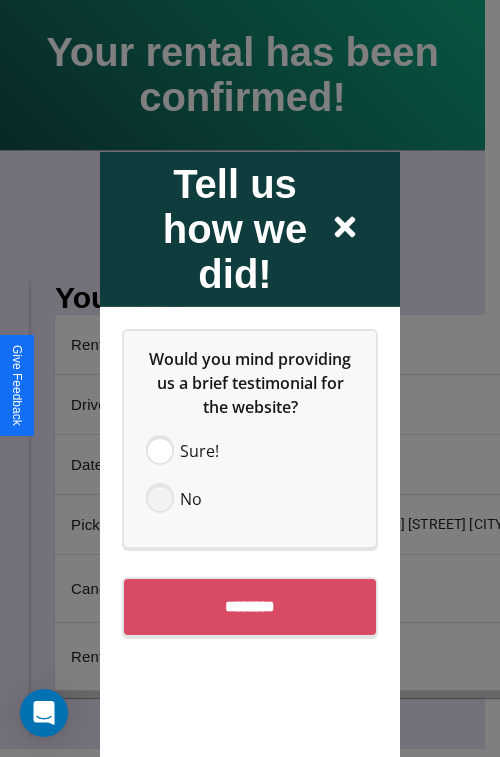 click at bounding box center [160, 498] 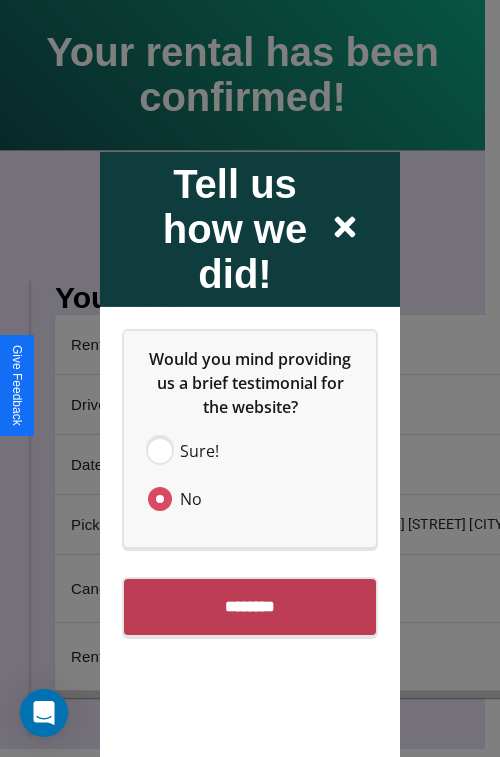 click on "********" at bounding box center (250, 606) 